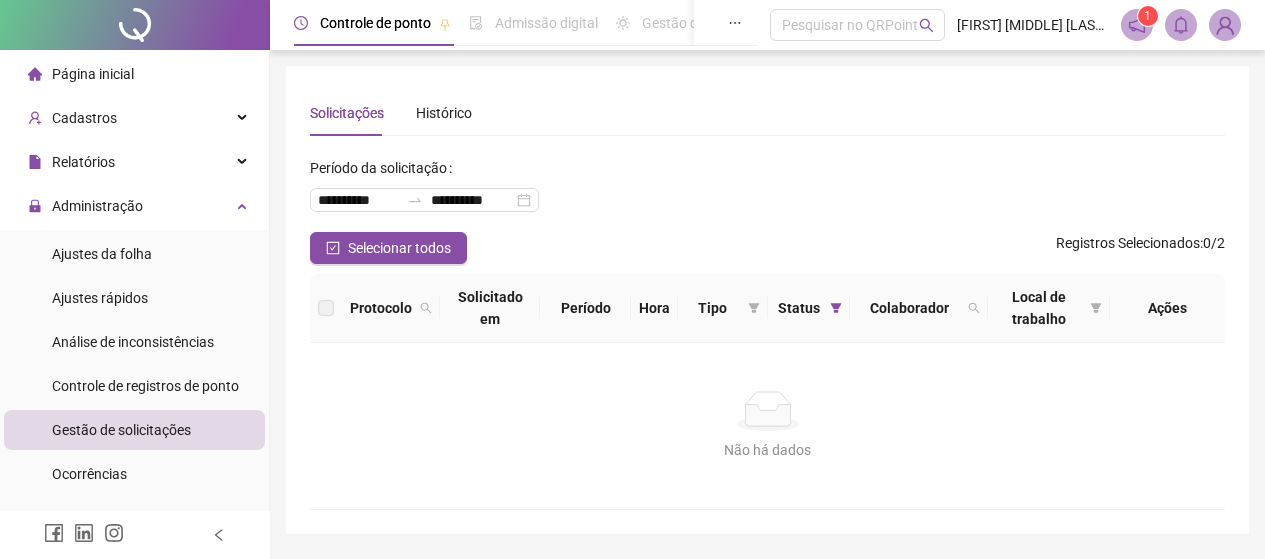 scroll, scrollTop: 18, scrollLeft: 0, axis: vertical 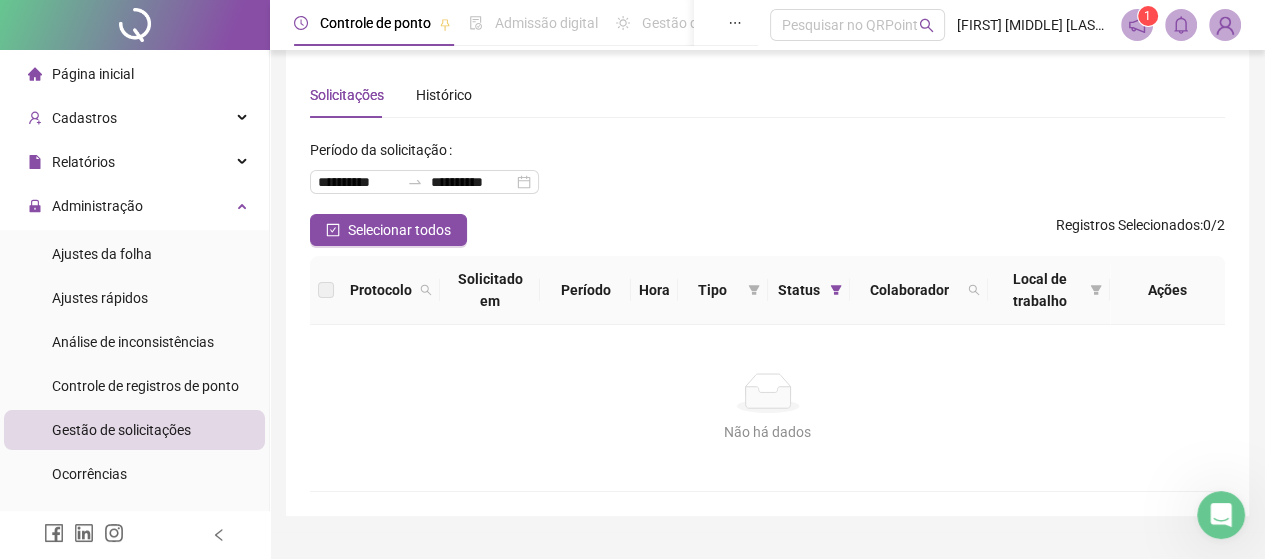 click on "Gestão de solicitações" at bounding box center (121, 430) 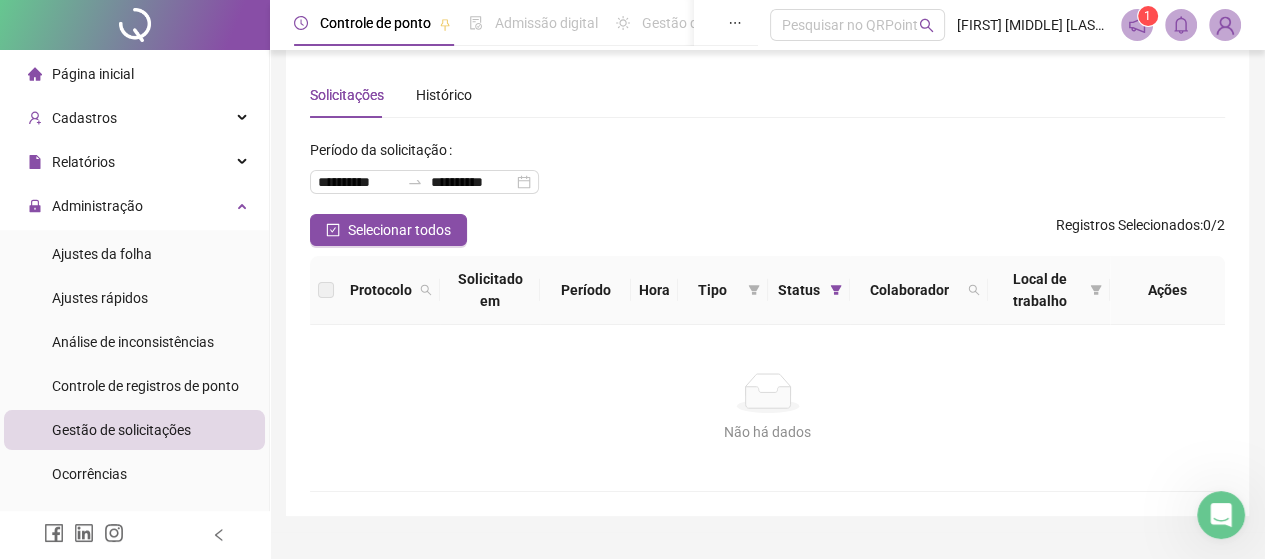 click on "Gestão de solicitações" at bounding box center [121, 430] 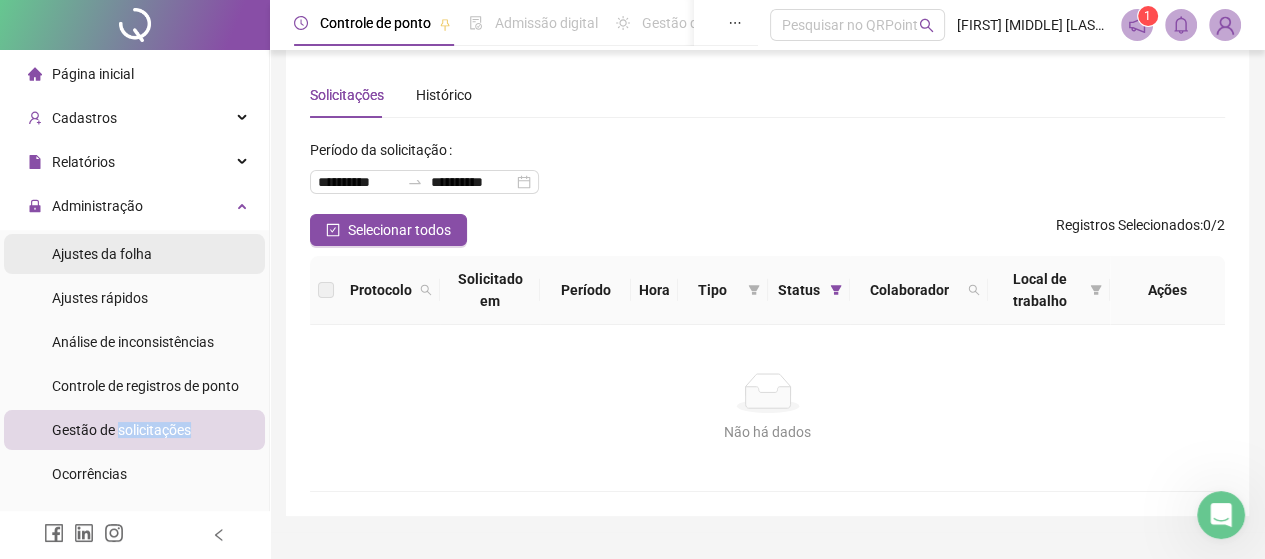 click on "Ajustes da folha" at bounding box center (102, 254) 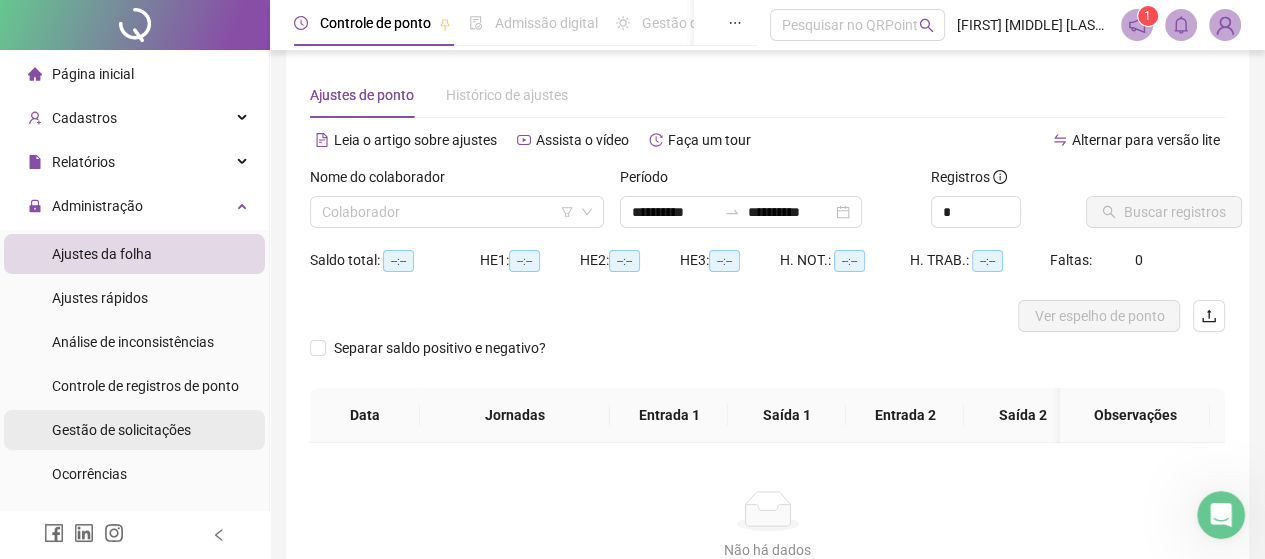 click on "Gestão de solicitações" at bounding box center [121, 430] 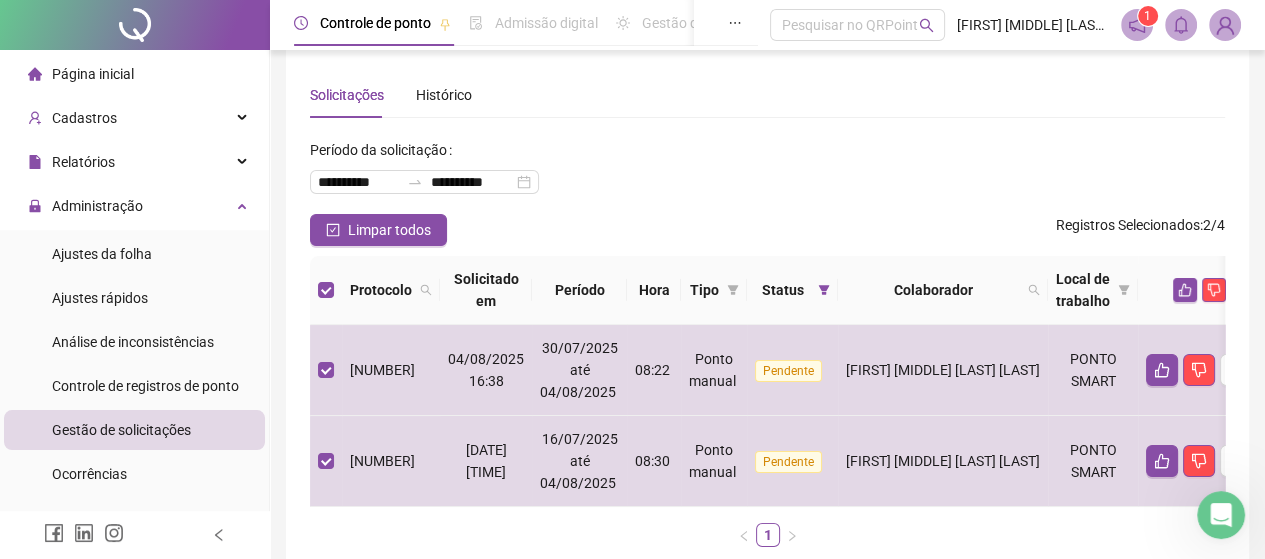 click on "Protocolo Solicitado em Período Hora Tipo Status Colaborador Local de trabalho                     [NUMBER] [DATE] [TIME] [DATE] até [DATE]   [TIME]   Ponto manual   Pendente [FIRST] [MIDDLE] [LAST] [LAST] PONTO SMART [NUMBER] [DATE] [TIME] [DATE] até [DATE]   [TIME]   Ponto manual   Pendente [FIRST] [MIDDLE] [LAST] [LAST] PONTO SMART 1" at bounding box center (767, 401) 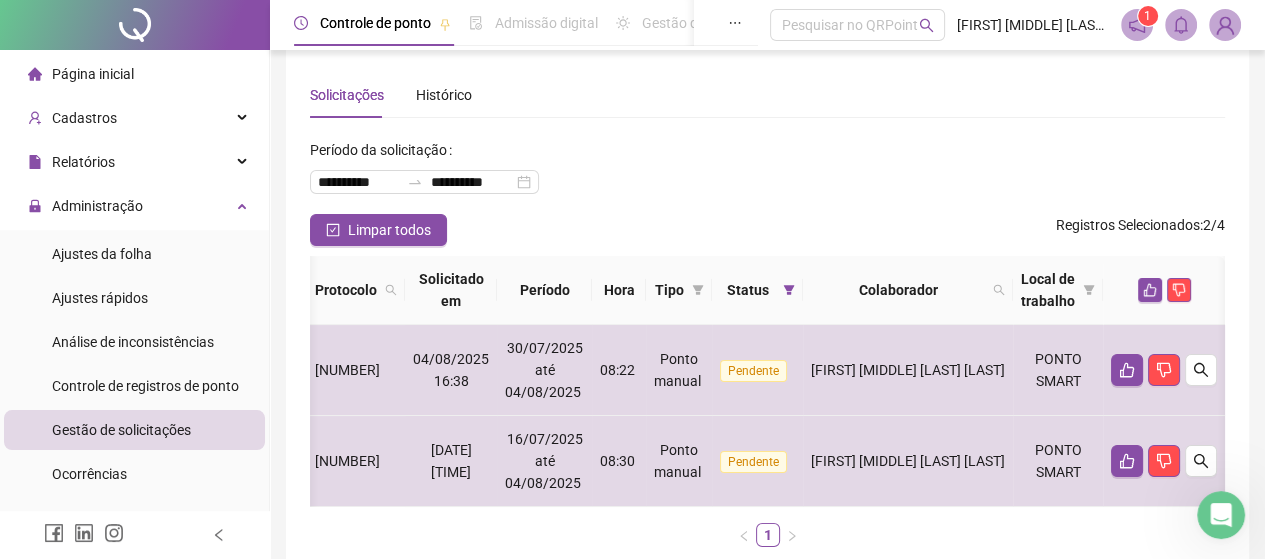 scroll, scrollTop: 0, scrollLeft: 58, axis: horizontal 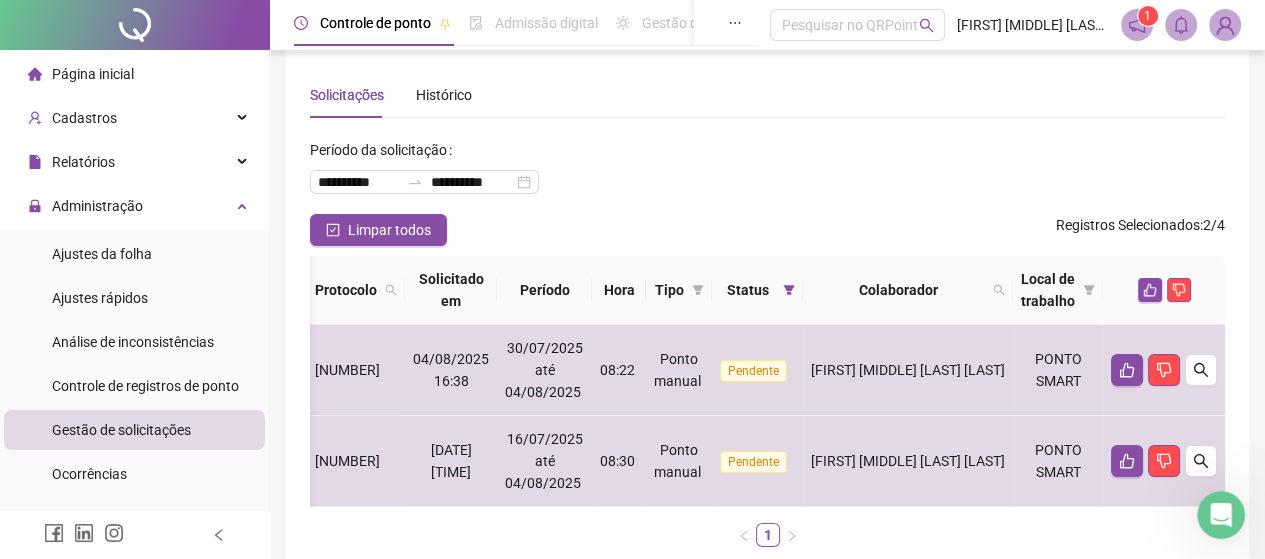 click at bounding box center (1221, 515) 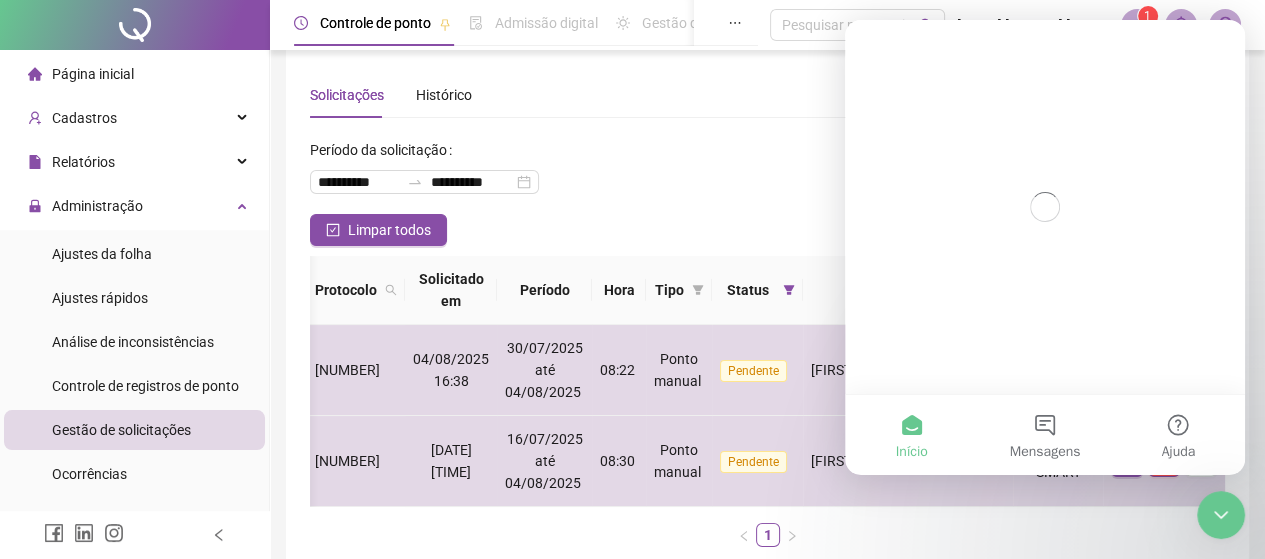 scroll, scrollTop: 0, scrollLeft: 0, axis: both 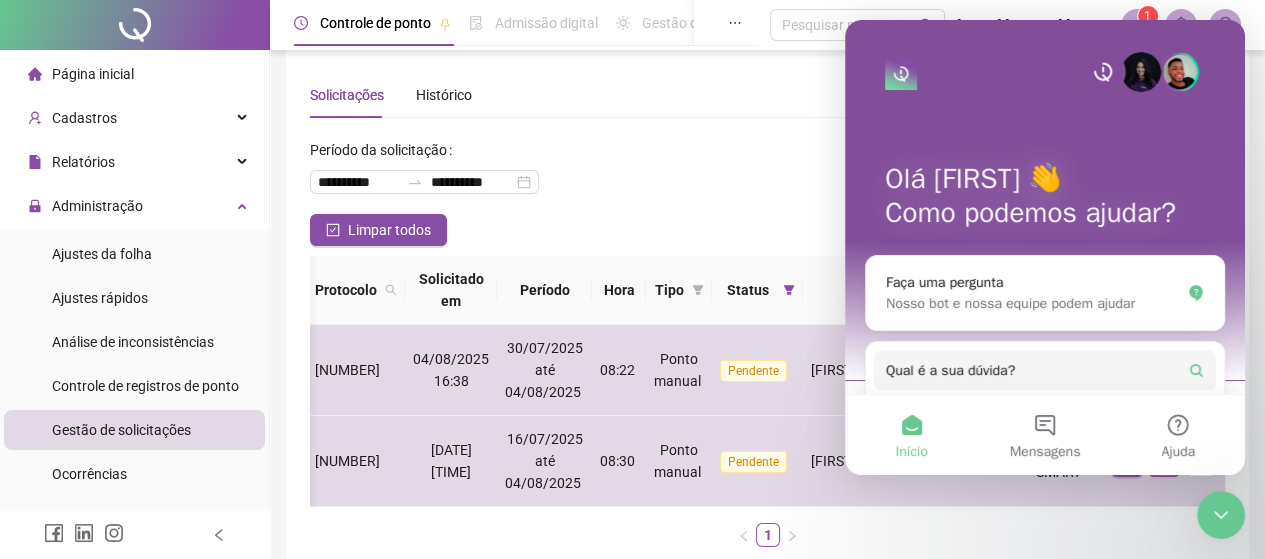 click on "**********" at bounding box center (767, 174) 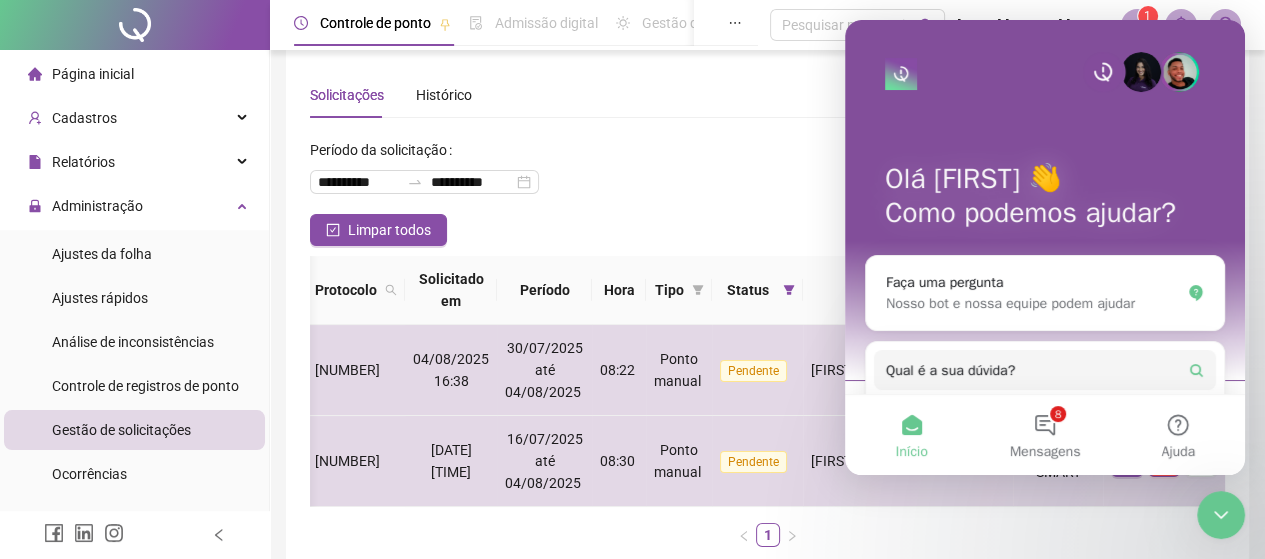 click on "**********" at bounding box center [767, 174] 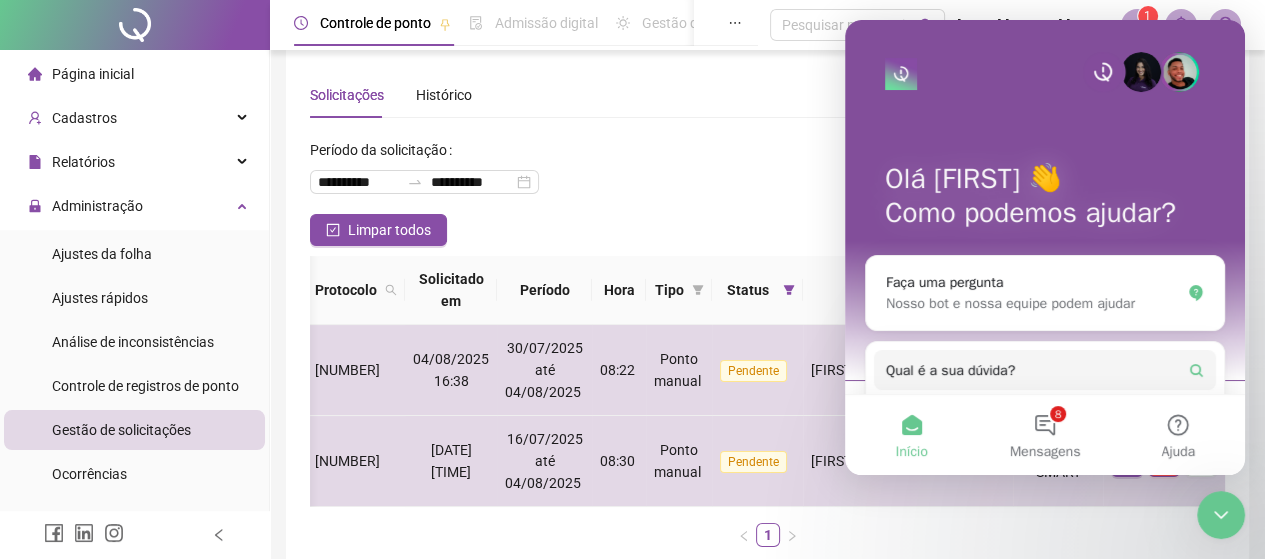 click on "**********" at bounding box center (767, 174) 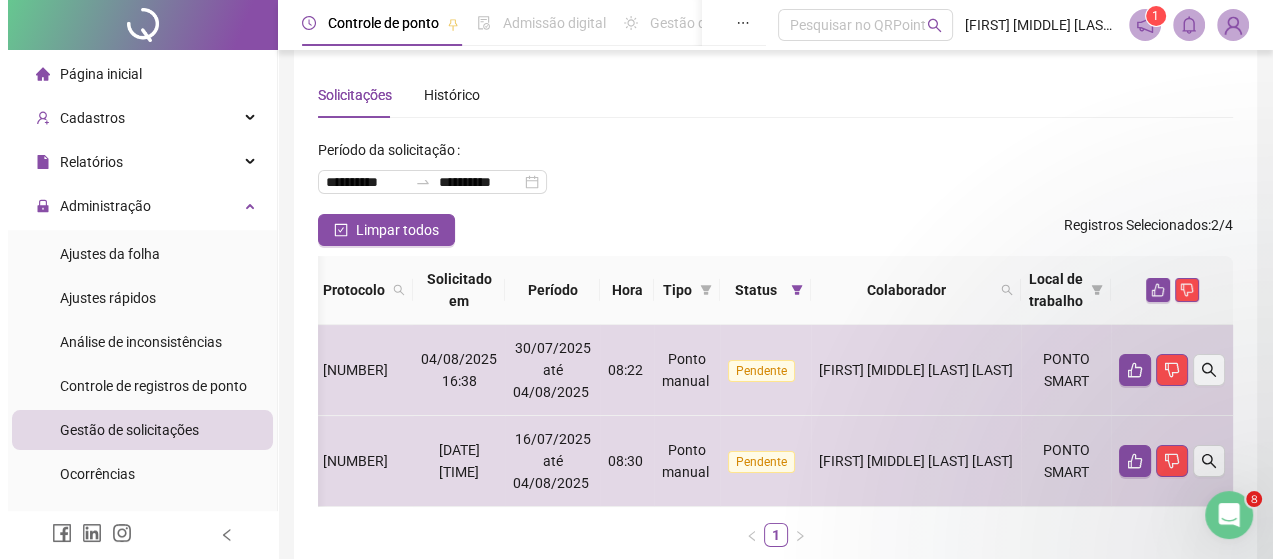 scroll, scrollTop: 0, scrollLeft: 0, axis: both 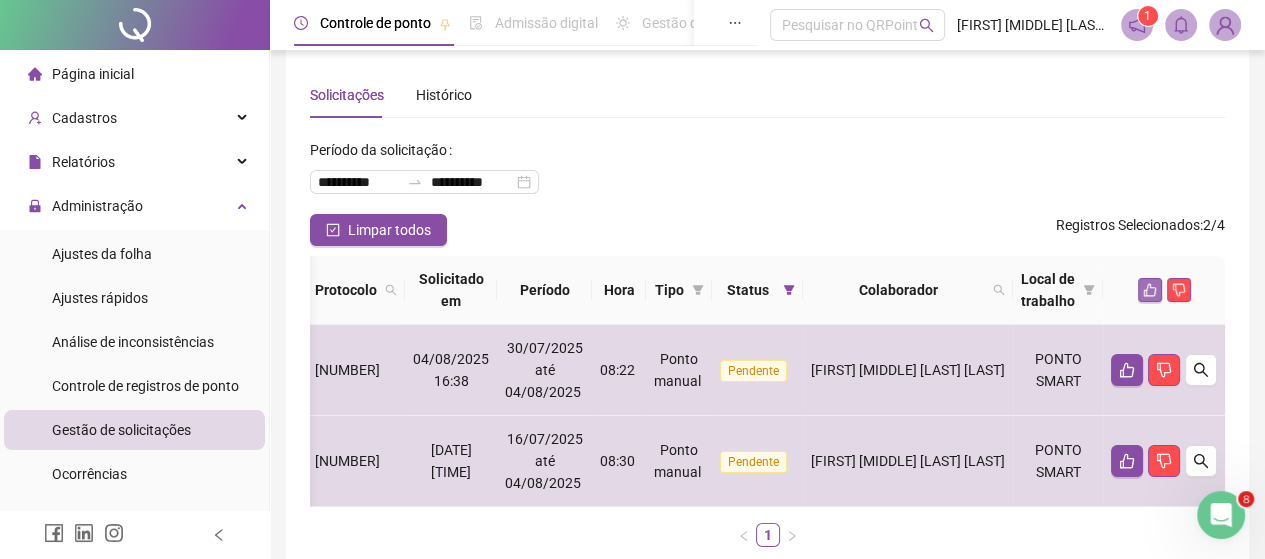 click at bounding box center (1150, 290) 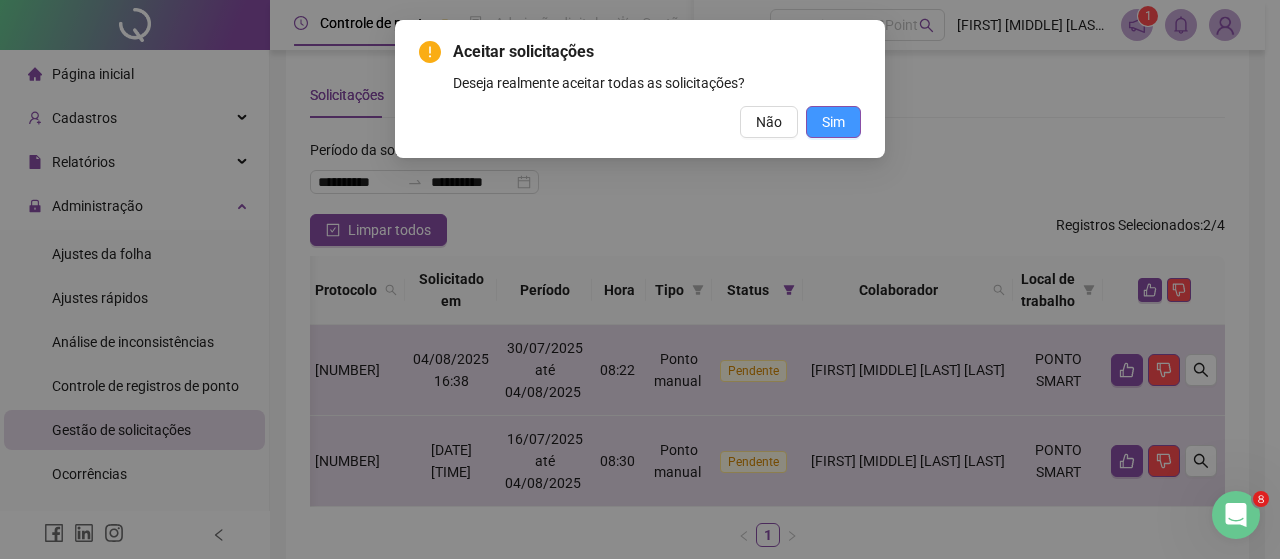 click on "Sim" at bounding box center [833, 122] 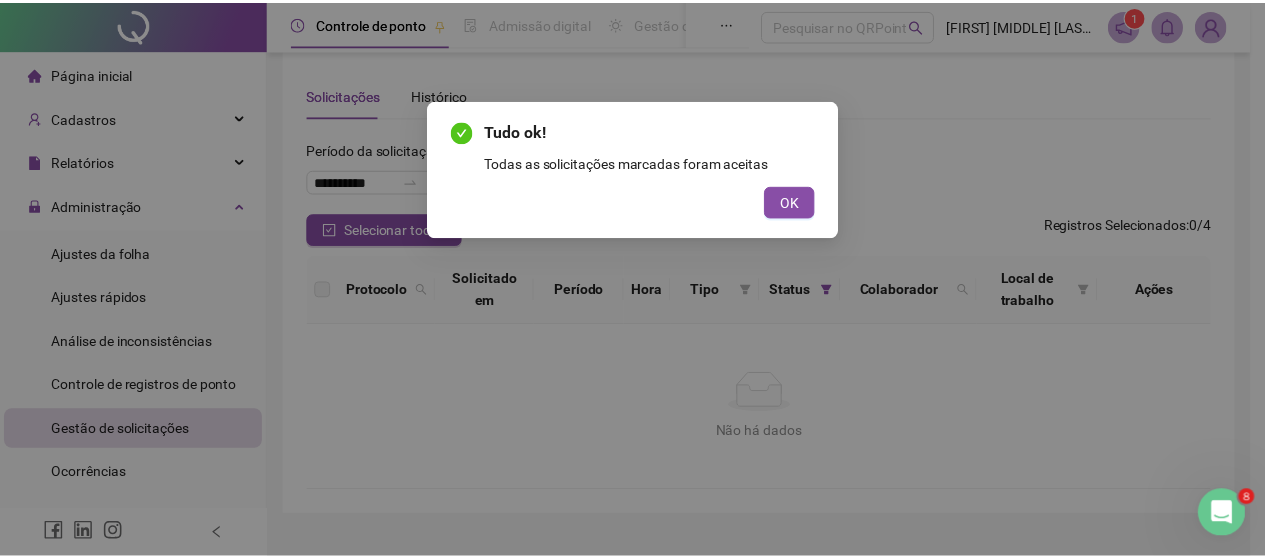 scroll, scrollTop: 0, scrollLeft: 0, axis: both 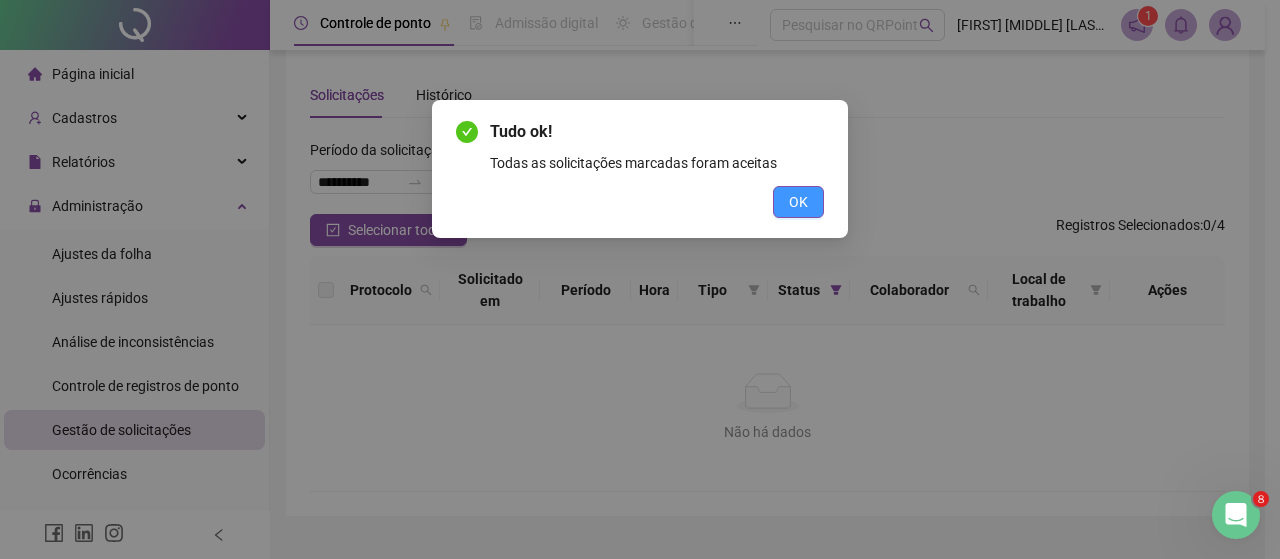 click on "OK" at bounding box center (798, 202) 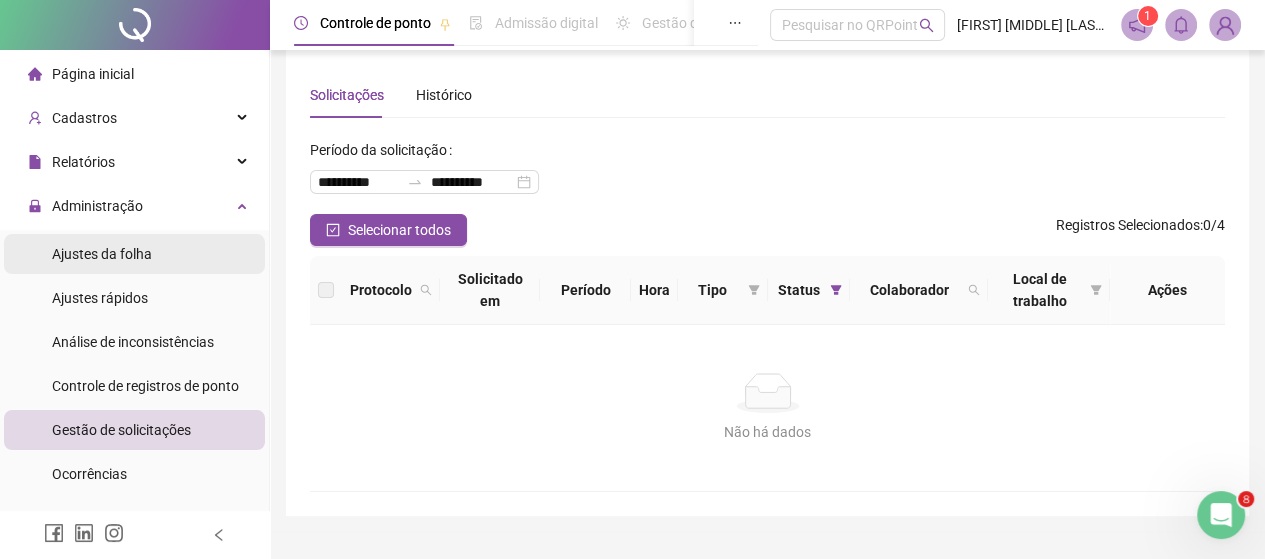 click on "Ajustes da folha" at bounding box center [134, 254] 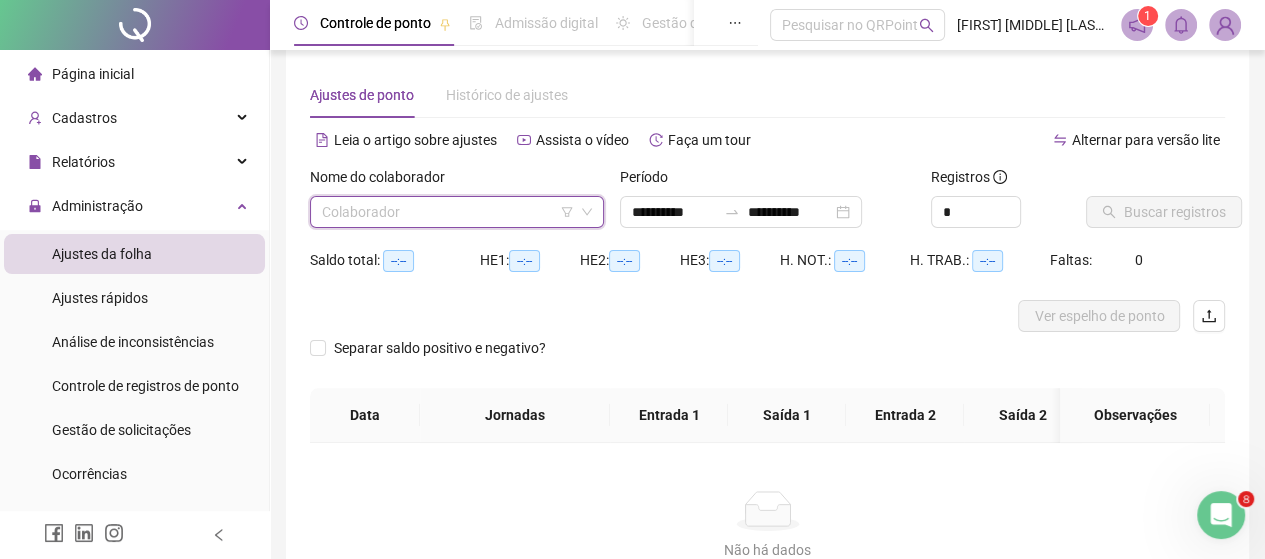 click at bounding box center (448, 212) 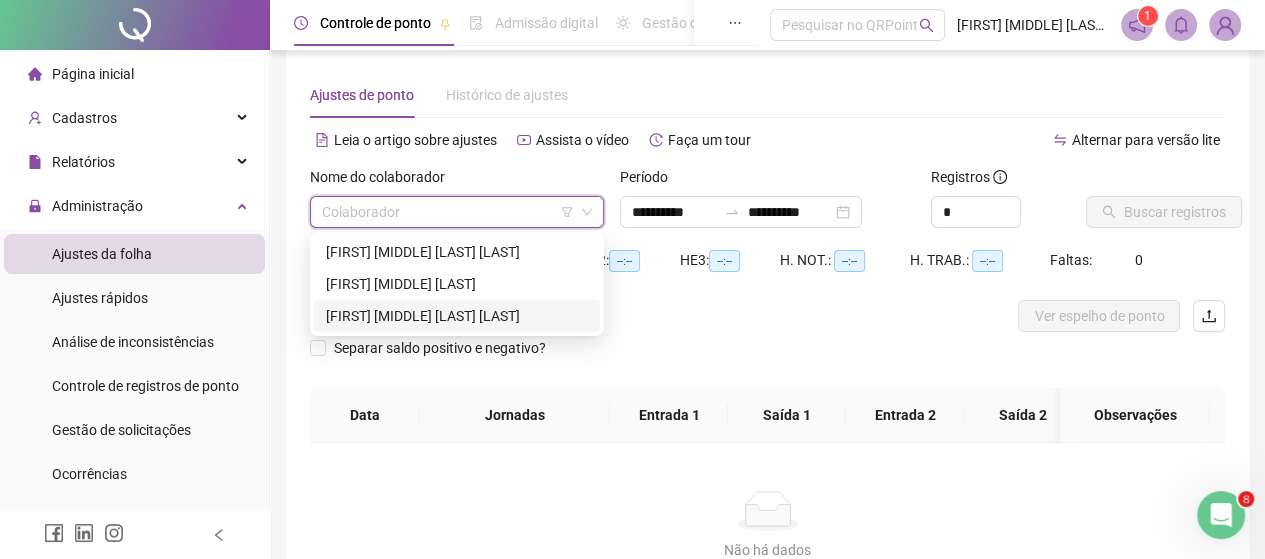 click on "[FIRST] [MIDDLE] [LAST] [LAST]" at bounding box center (457, 316) 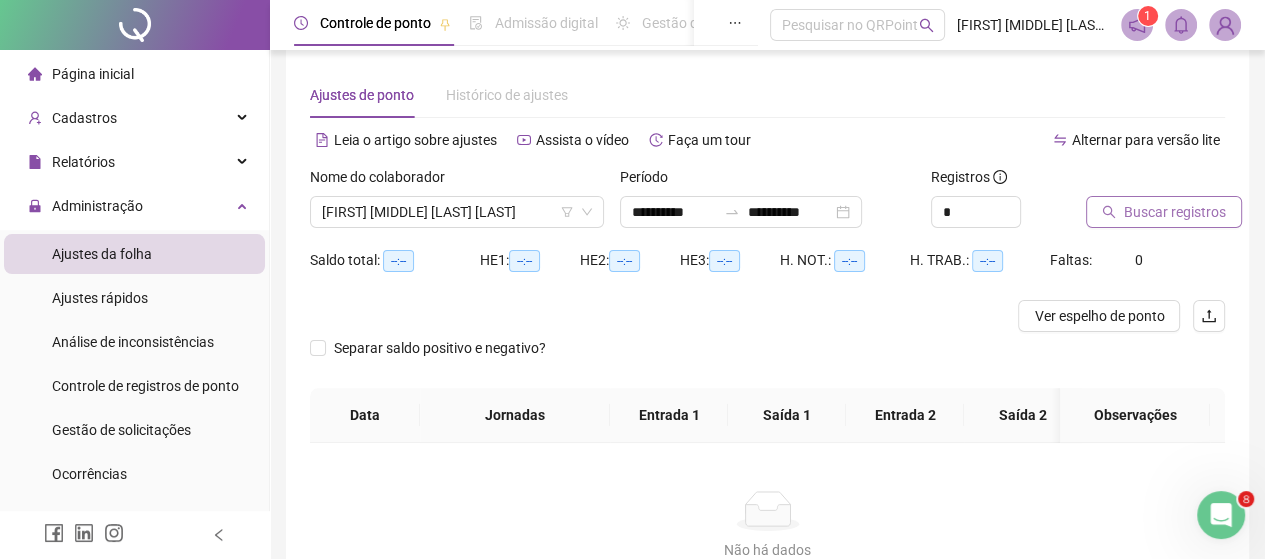 click on "Buscar registros" at bounding box center (1175, 212) 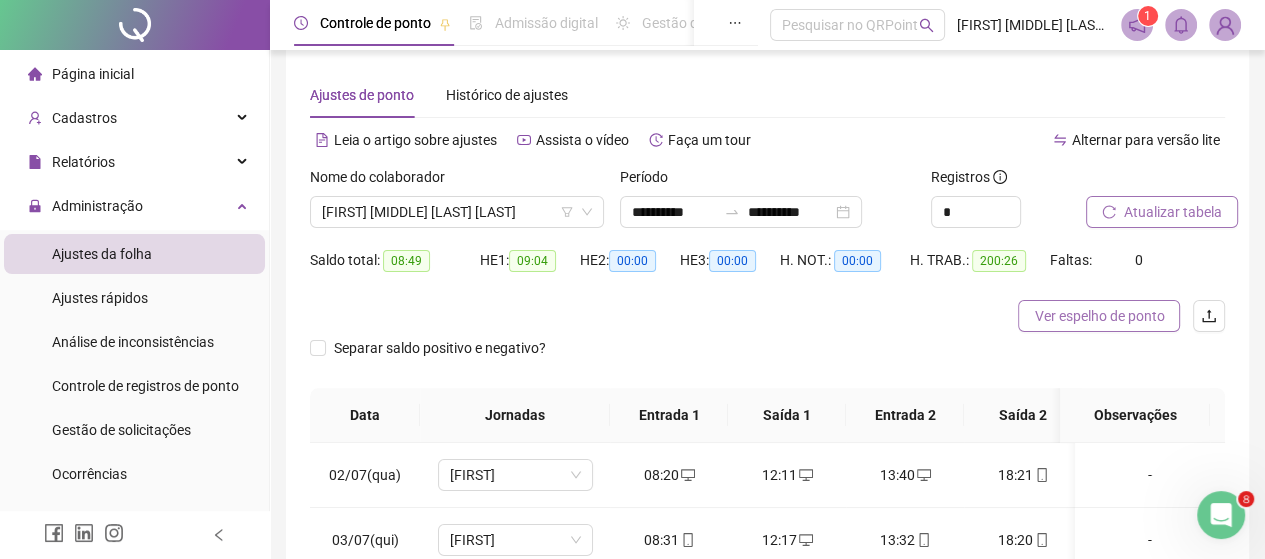 click on "Ver espelho de ponto" at bounding box center [1099, 316] 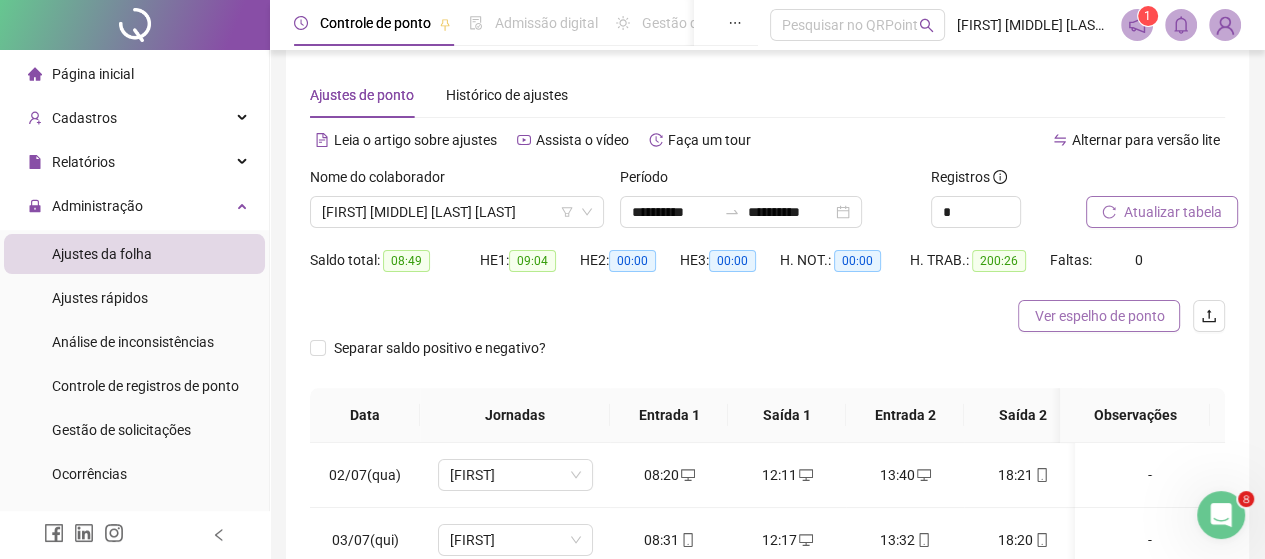 click on "Ver espelho de ponto" at bounding box center [1099, 316] 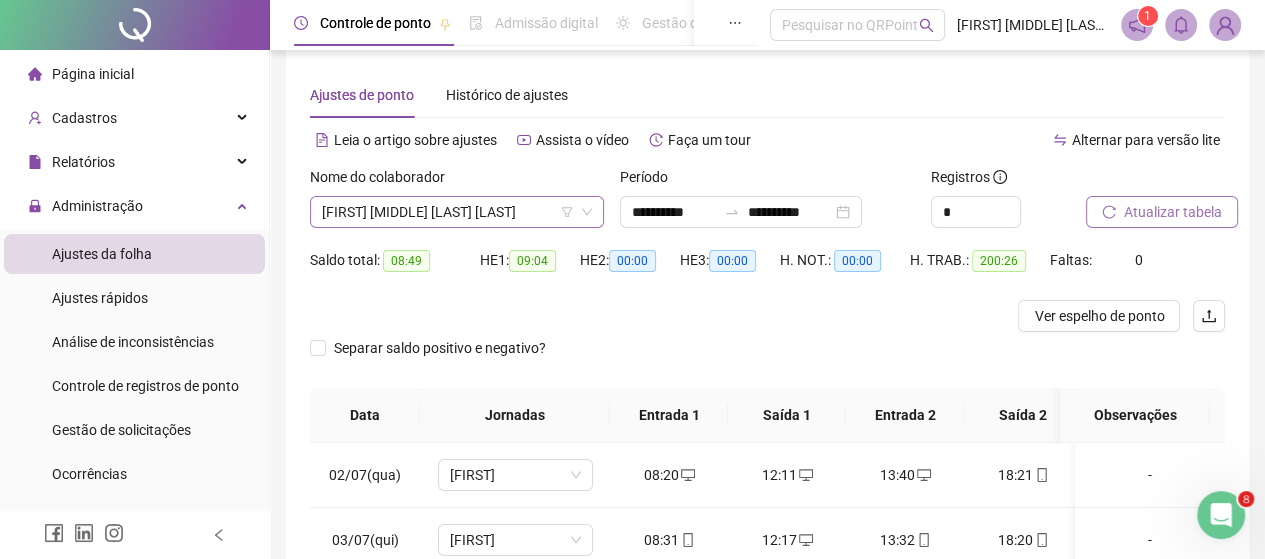 click on "[FIRST] [MIDDLE] [LAST] [LAST]" at bounding box center [457, 212] 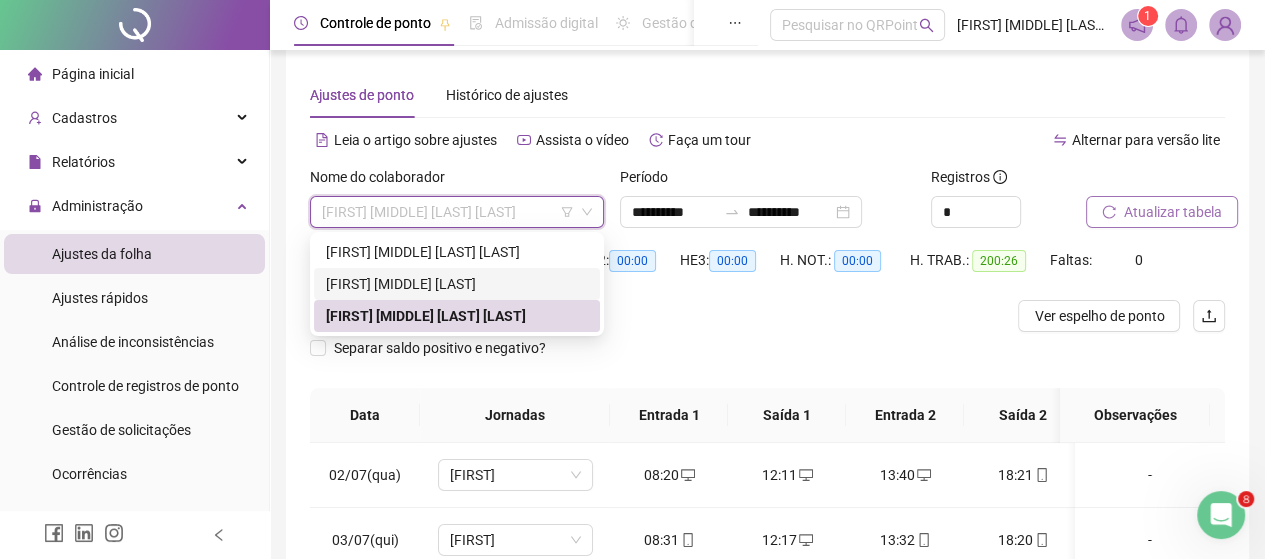 click on "[FIRST] [MIDDLE] [LAST]" at bounding box center [457, 284] 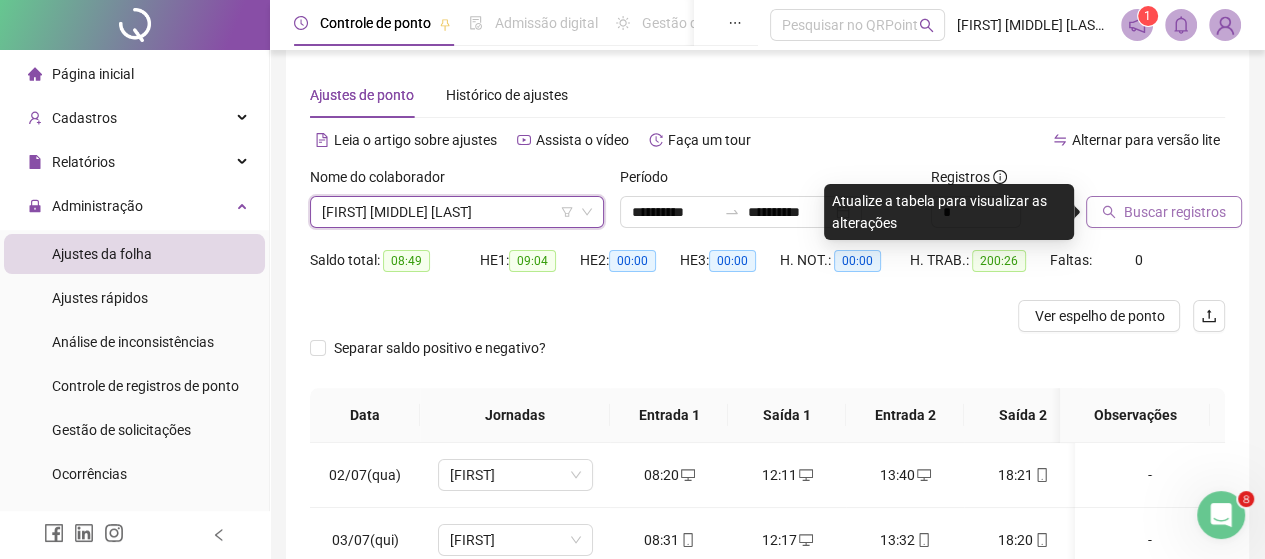 click on "Buscar registros" at bounding box center [1175, 212] 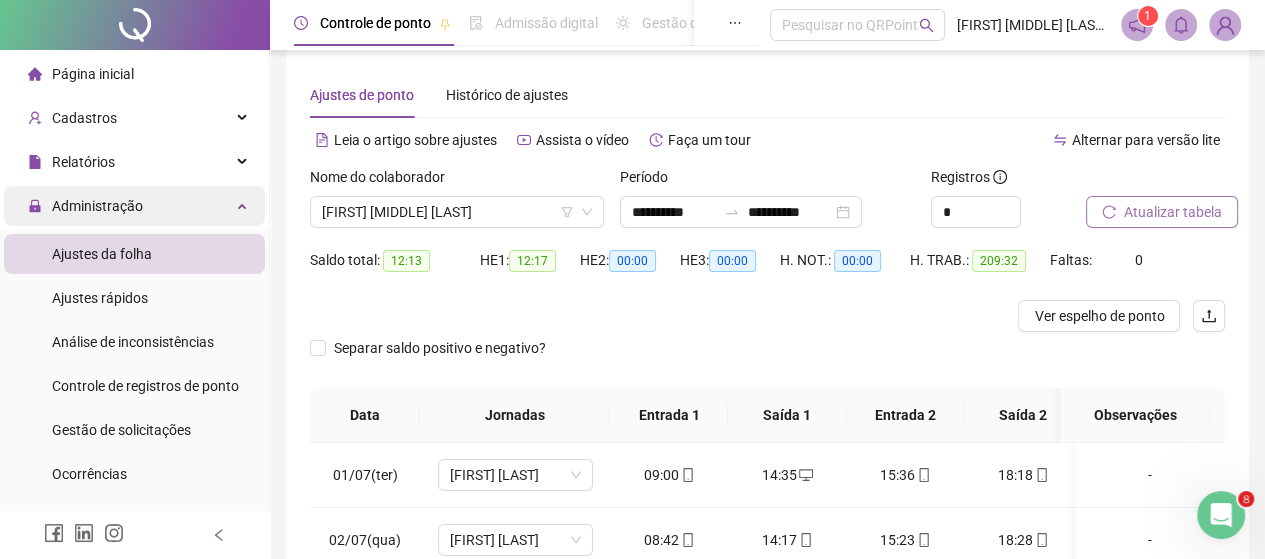 click on "Administração" at bounding box center (134, 206) 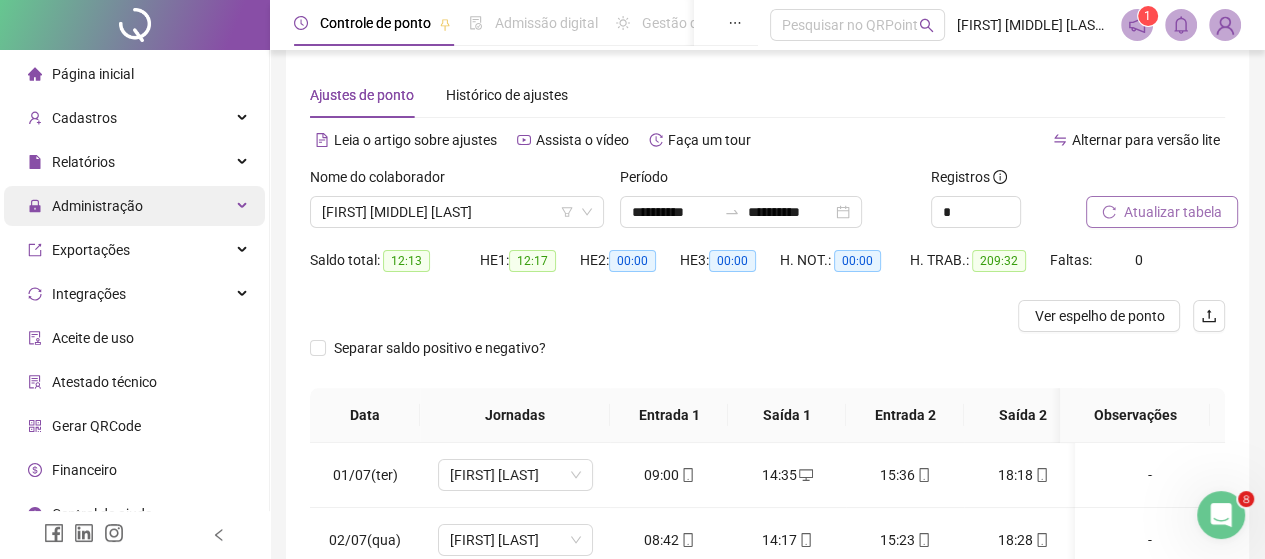 click on "Administração" at bounding box center (134, 206) 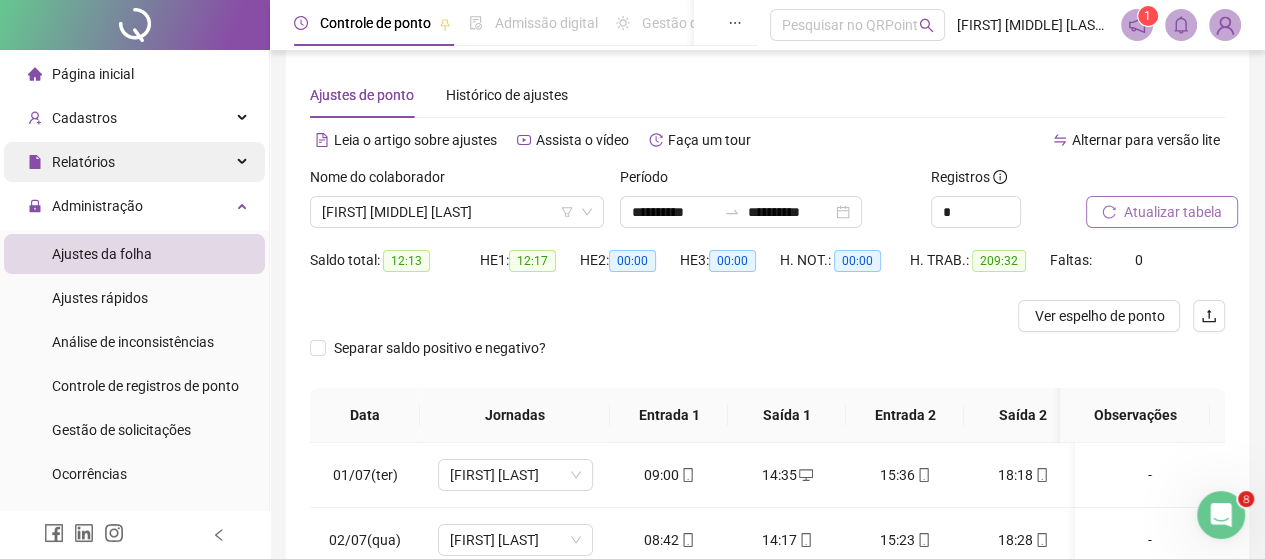 click on "Relatórios" at bounding box center (134, 162) 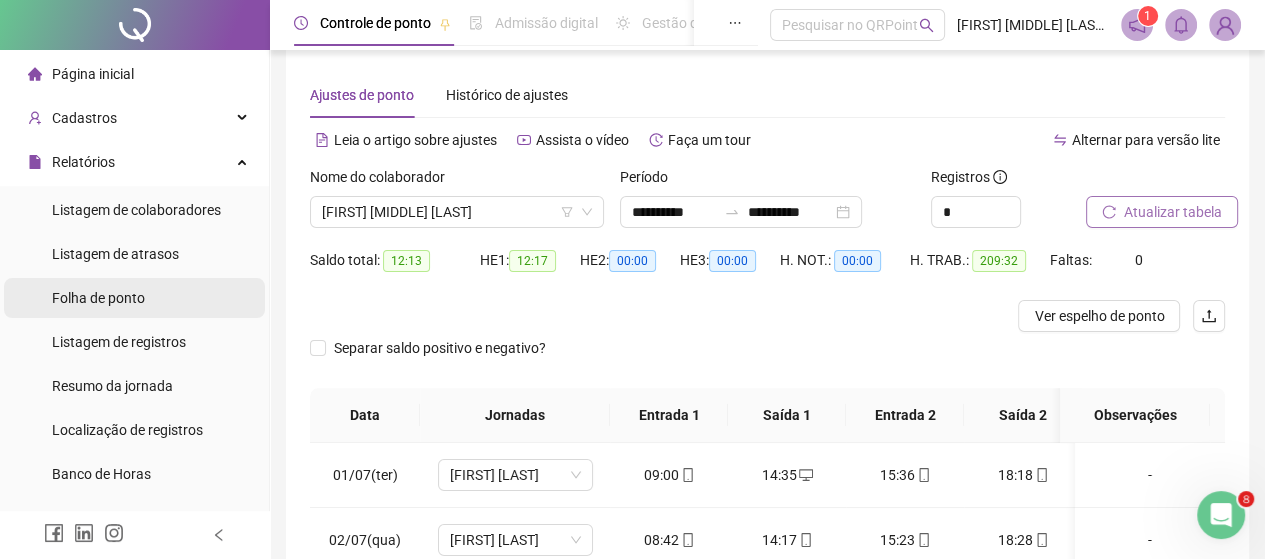 click on "Folha de ponto" at bounding box center [98, 298] 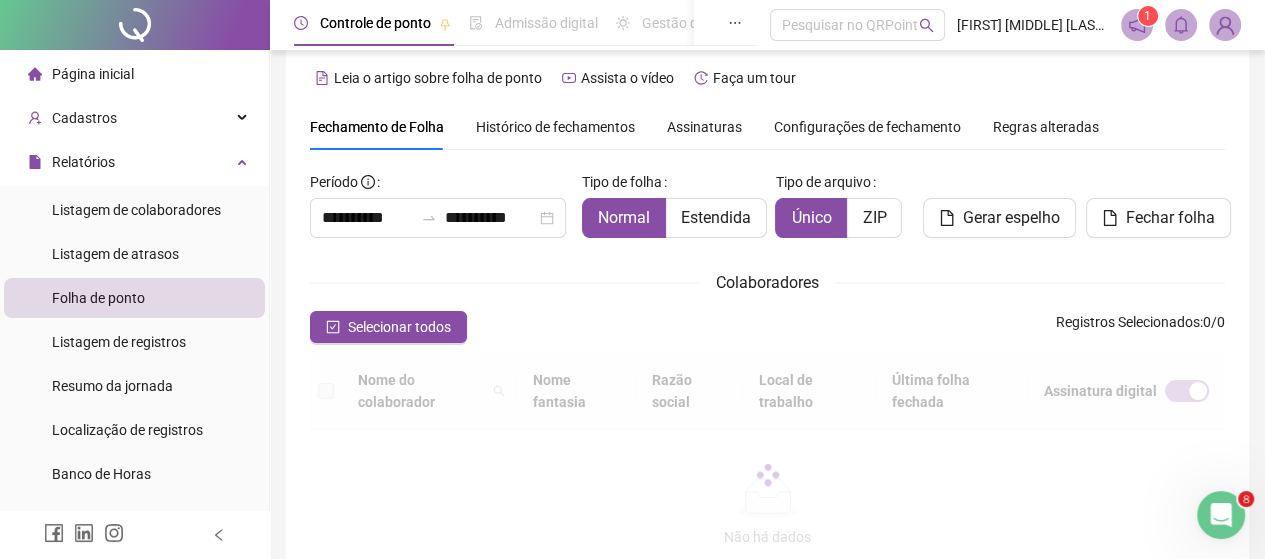 scroll, scrollTop: 129, scrollLeft: 0, axis: vertical 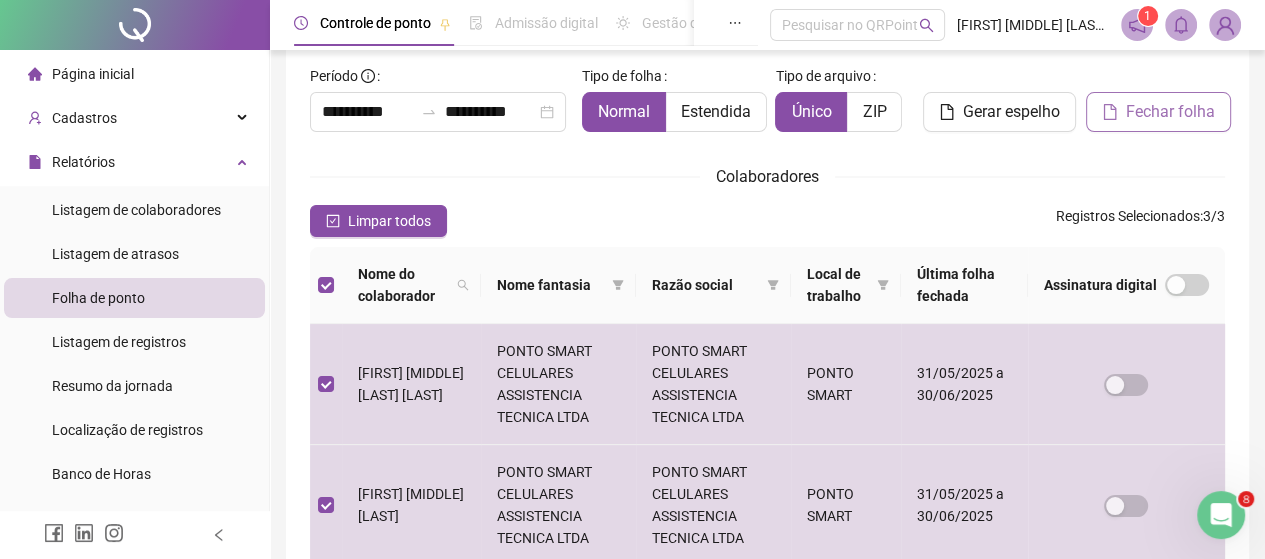 click on "Fechar folha" at bounding box center [1170, 112] 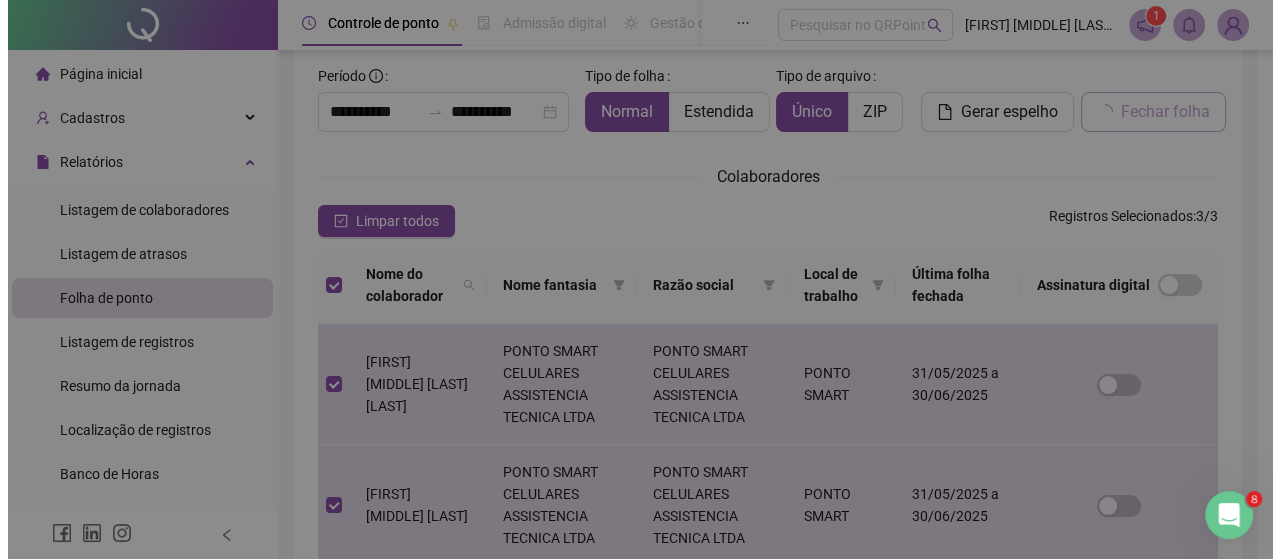 scroll, scrollTop: 43, scrollLeft: 0, axis: vertical 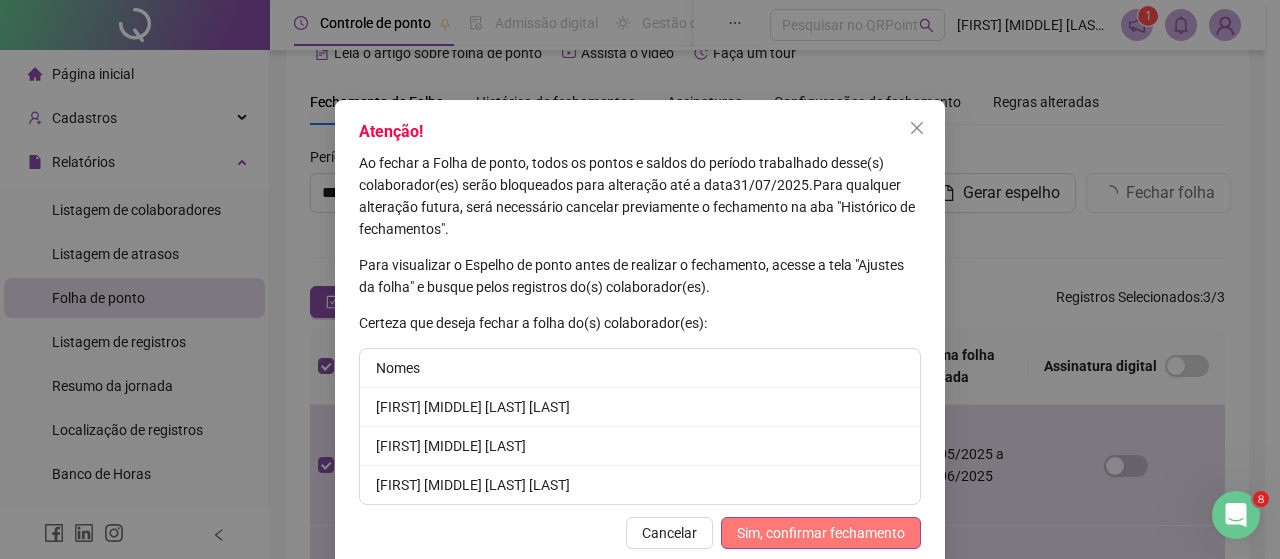 click on "Sim, confirmar fechamento" at bounding box center [821, 533] 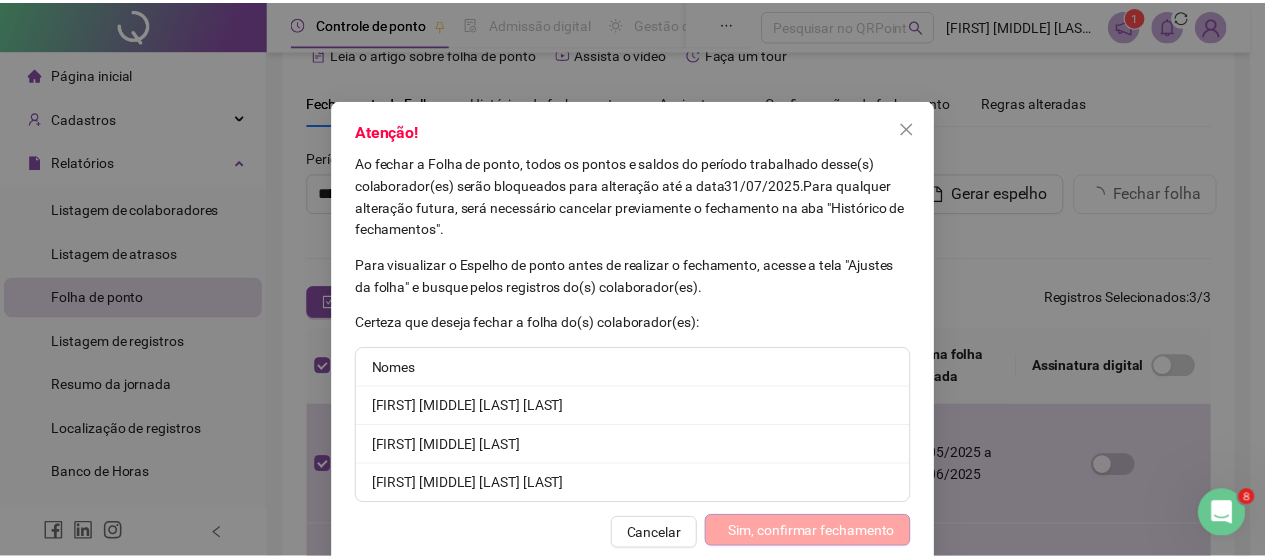 scroll, scrollTop: 129, scrollLeft: 0, axis: vertical 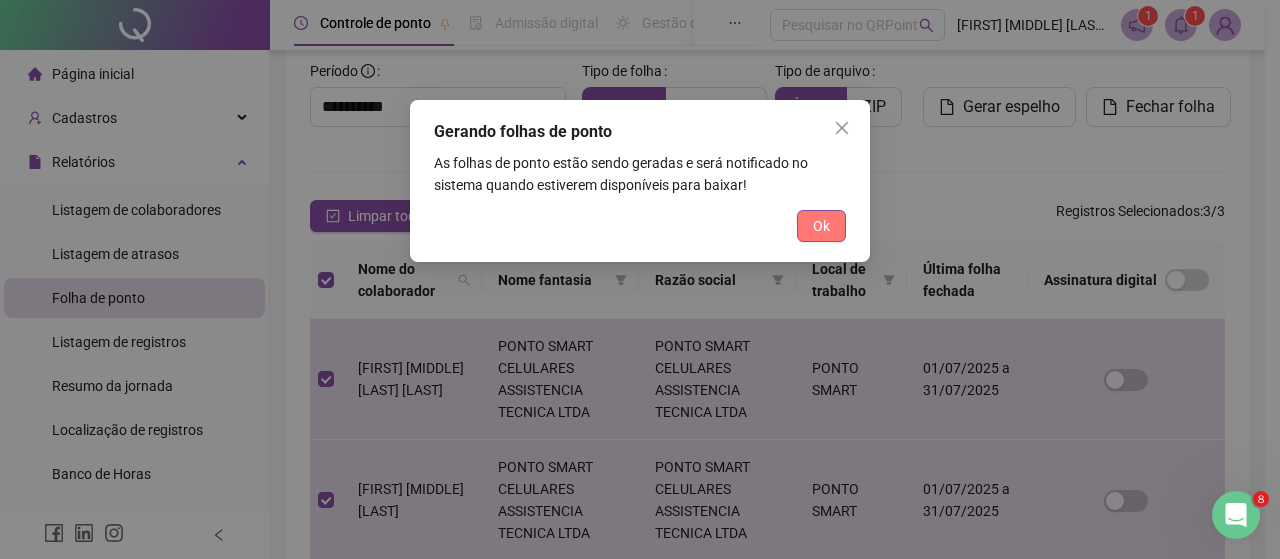 click on "Ok" at bounding box center [821, 226] 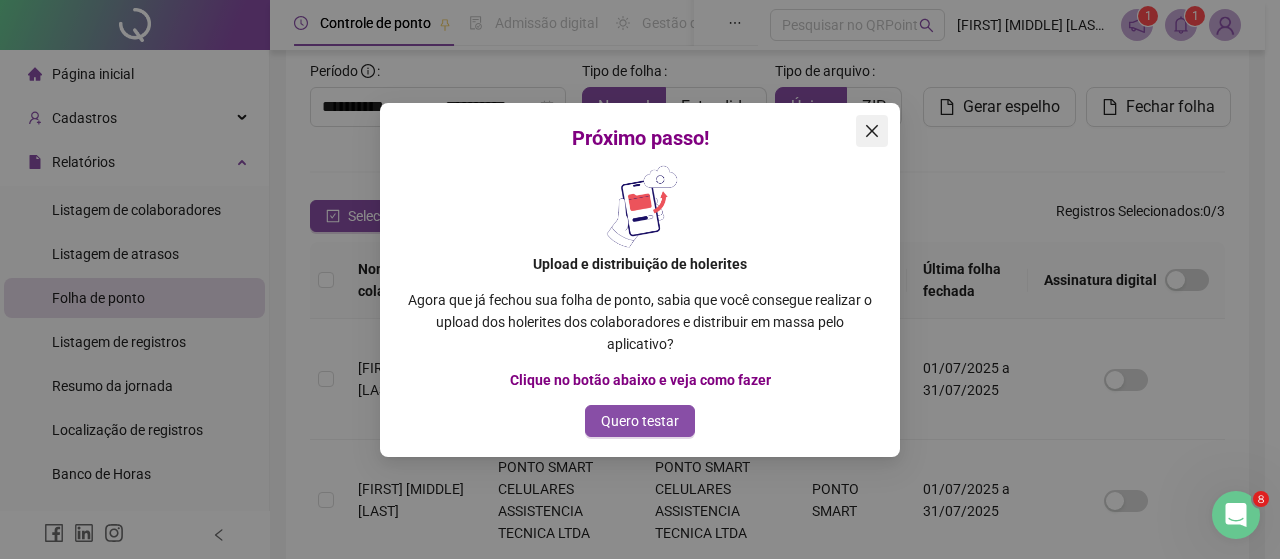 click 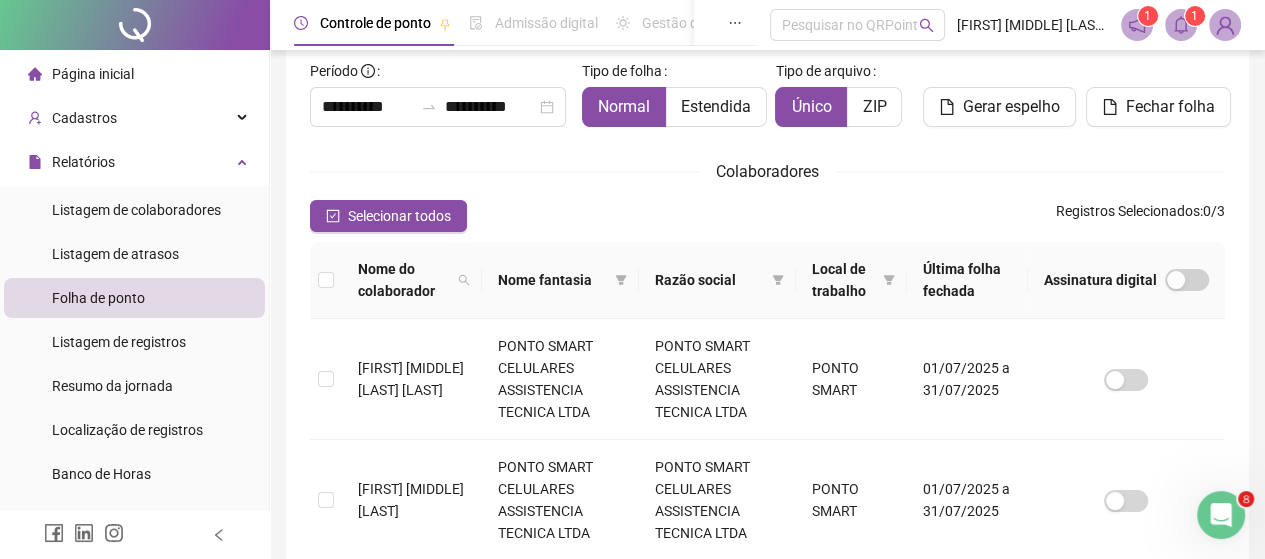click 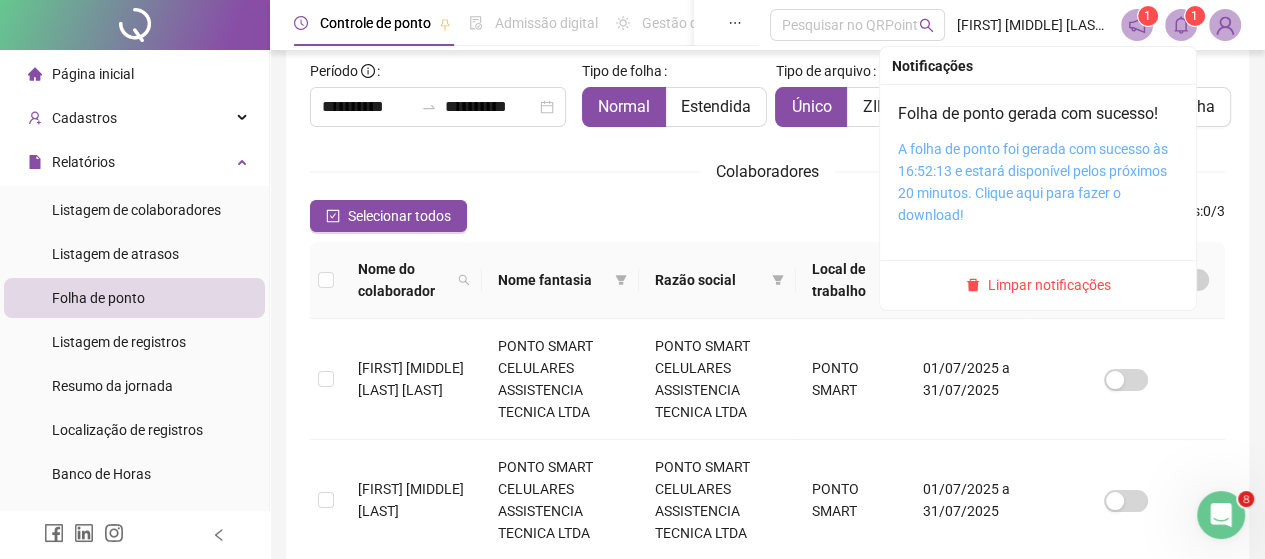 click on "A folha de ponto foi gerada com sucesso às 16:52:13 e estará disponível pelos próximos 20 minutos.
Clique aqui para fazer o download!" at bounding box center (1033, 182) 